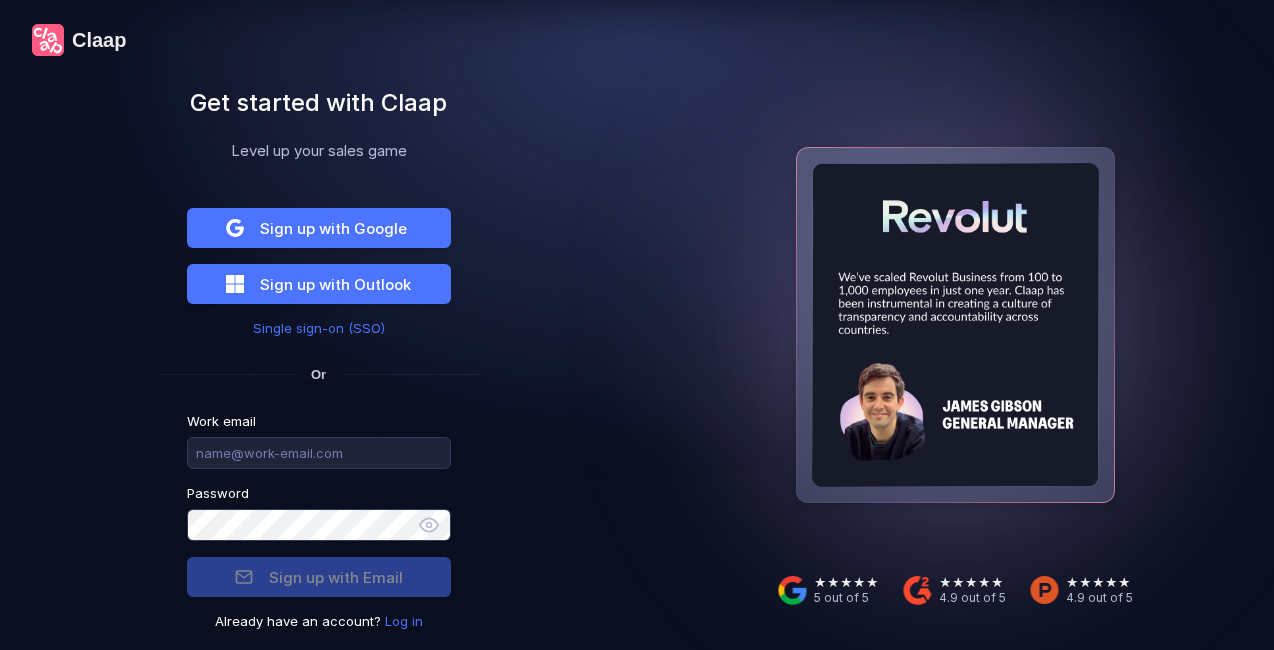 scroll, scrollTop: 0, scrollLeft: 0, axis: both 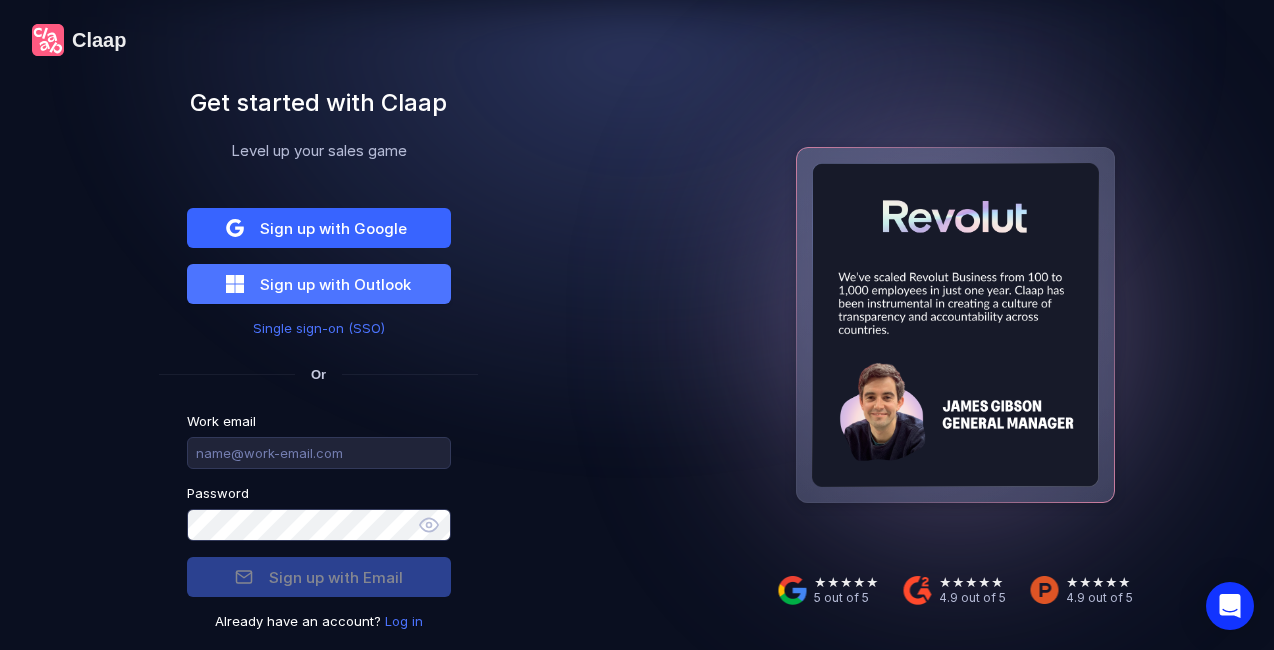 click on "Sign up with Google" at bounding box center [319, 228] 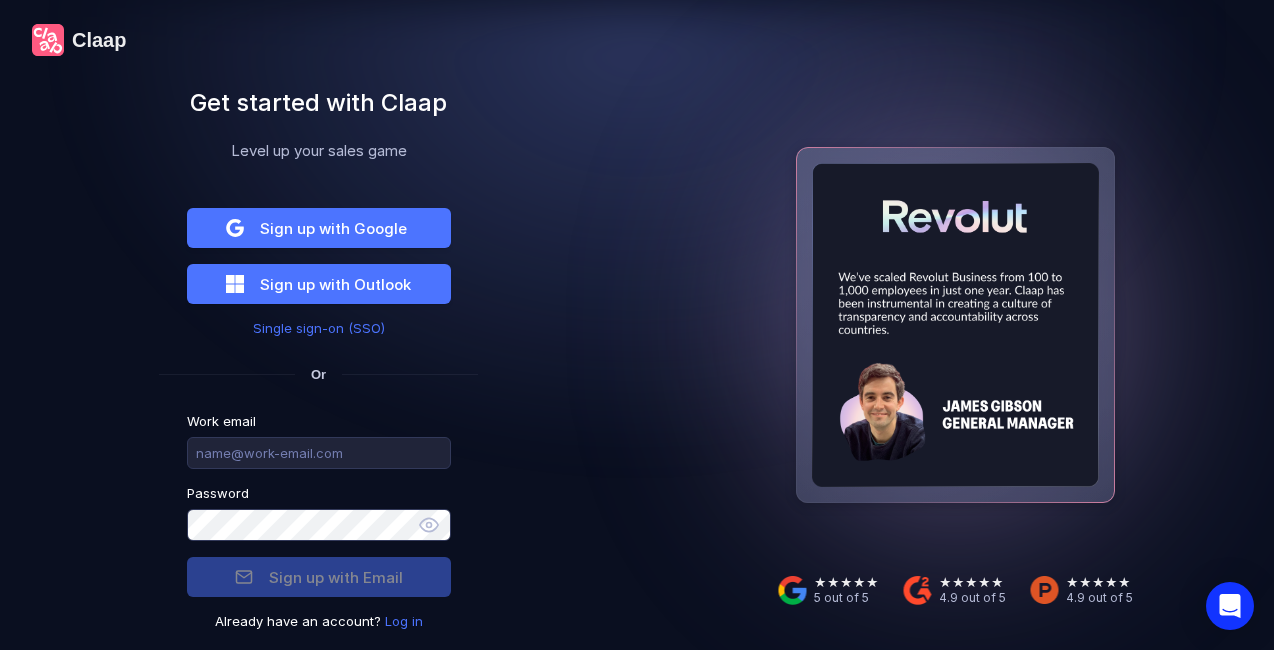 scroll, scrollTop: 65, scrollLeft: 0, axis: vertical 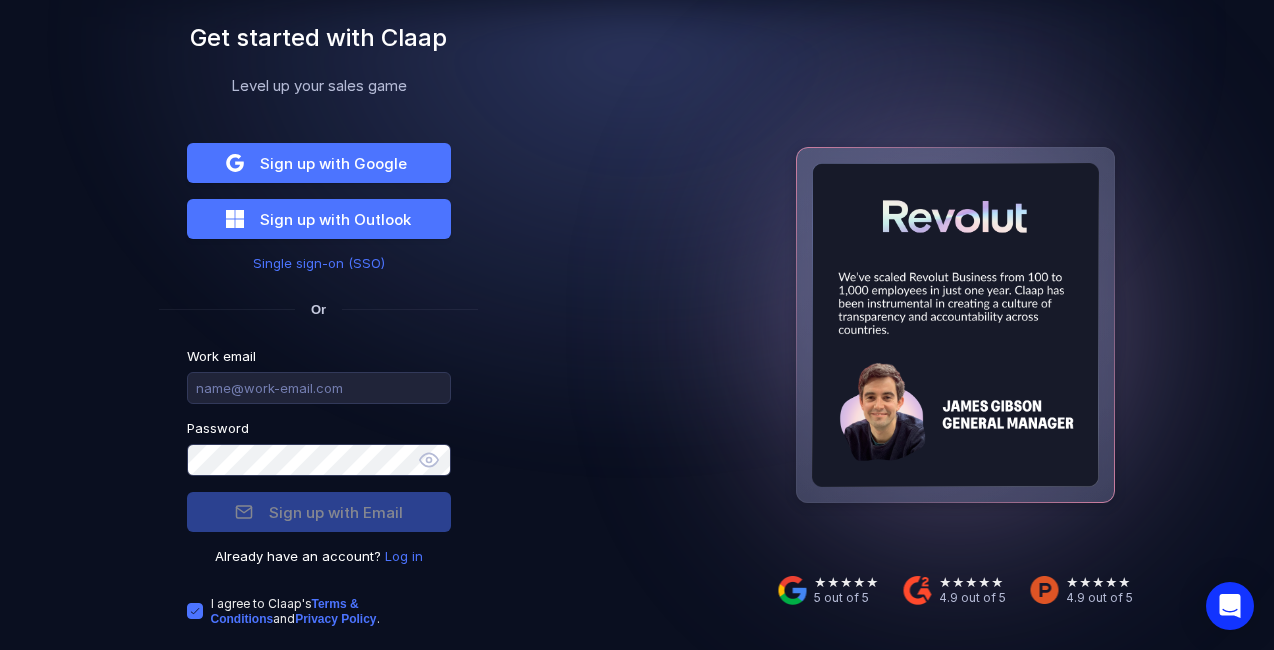 click on "Log in" at bounding box center (404, 556) 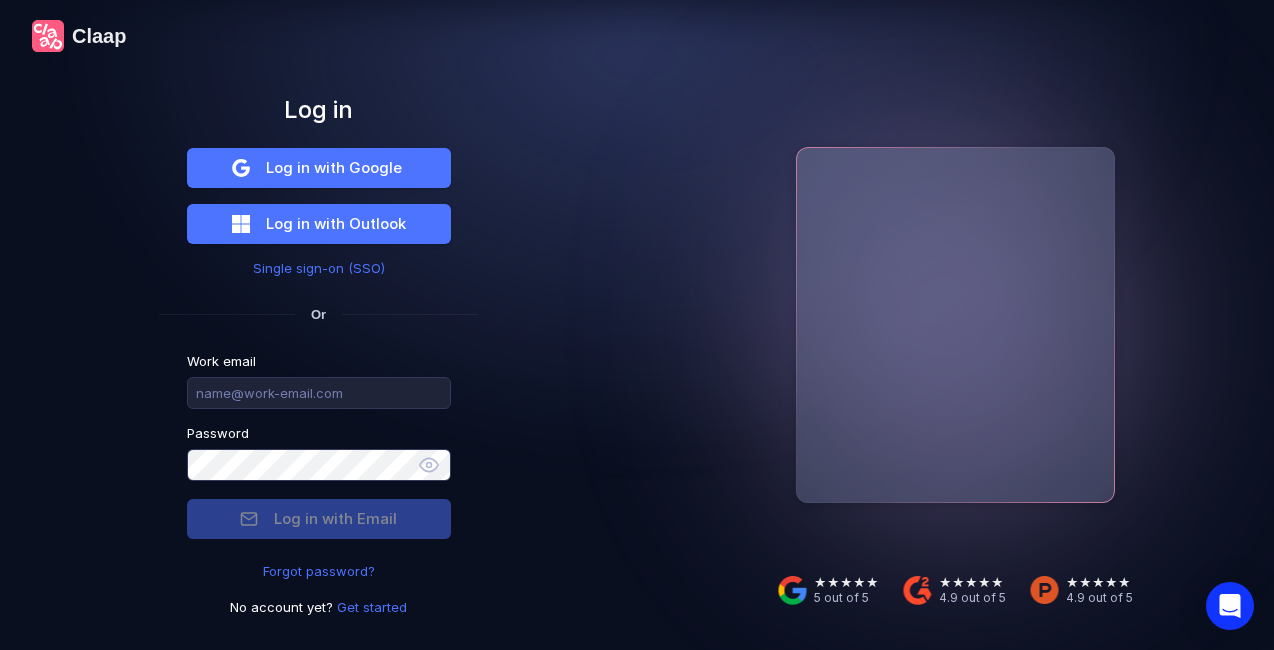 scroll, scrollTop: 4, scrollLeft: 0, axis: vertical 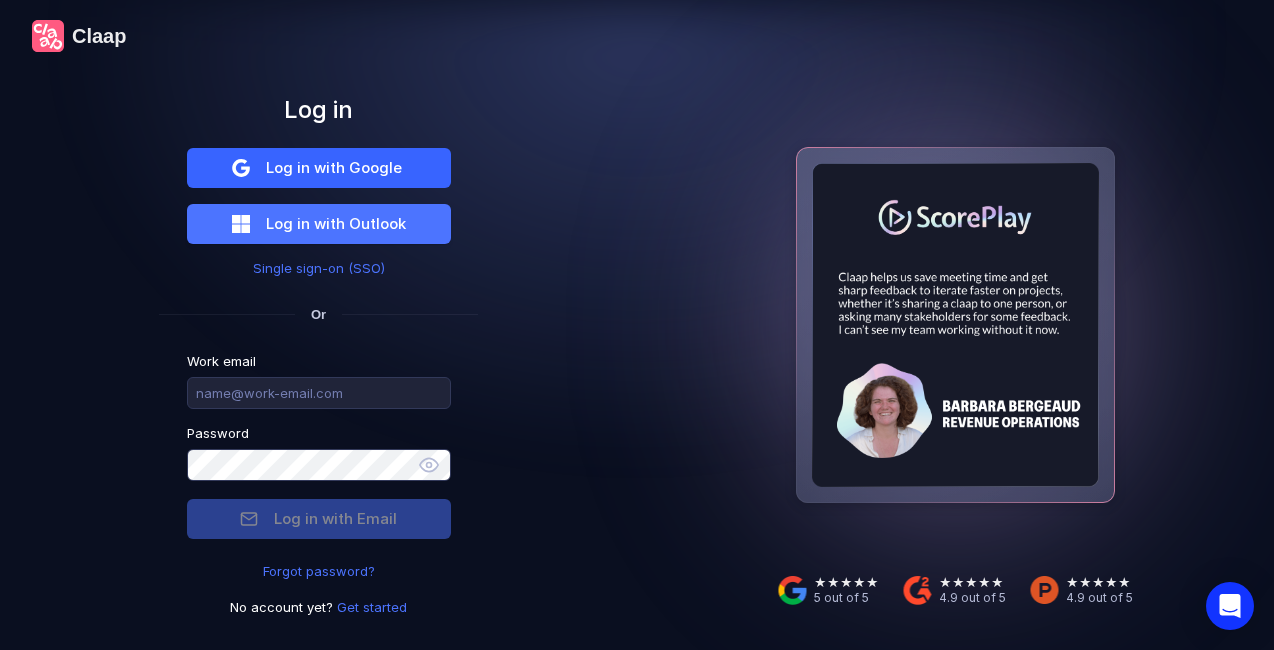 click on "Log in with Google" at bounding box center (319, 168) 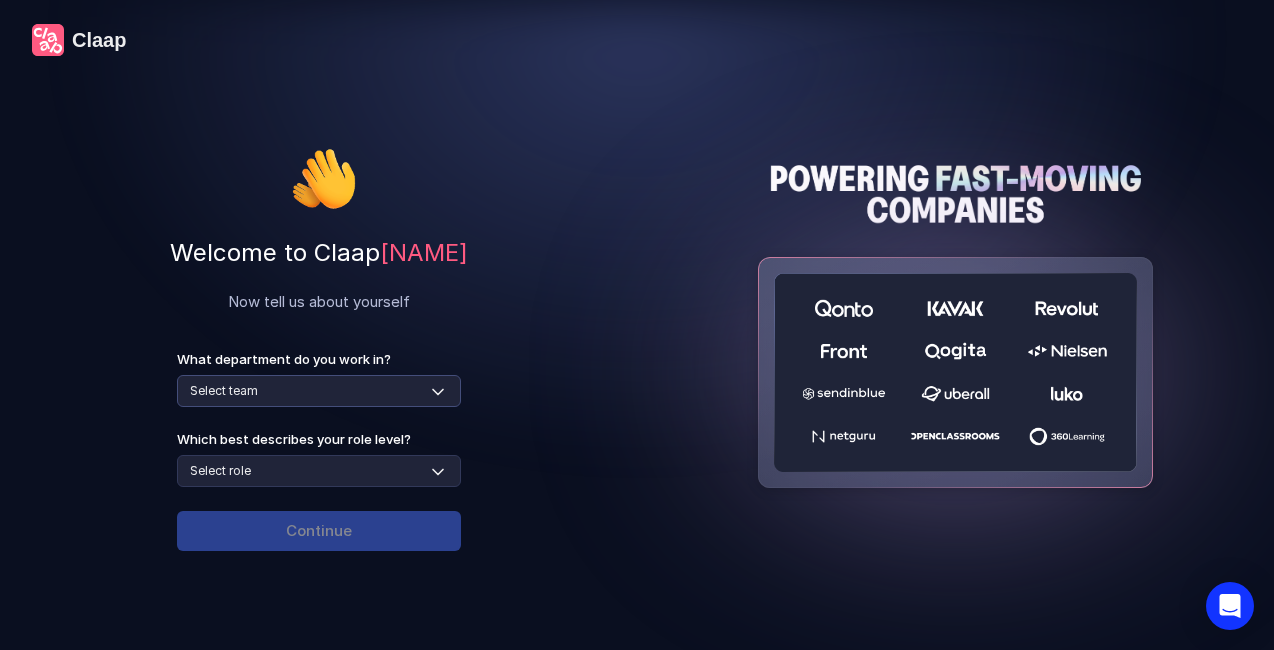 click on "Select team Sales Marketing Operations Customer Support Human Resources Product & Engineering Finance" at bounding box center [319, 391] 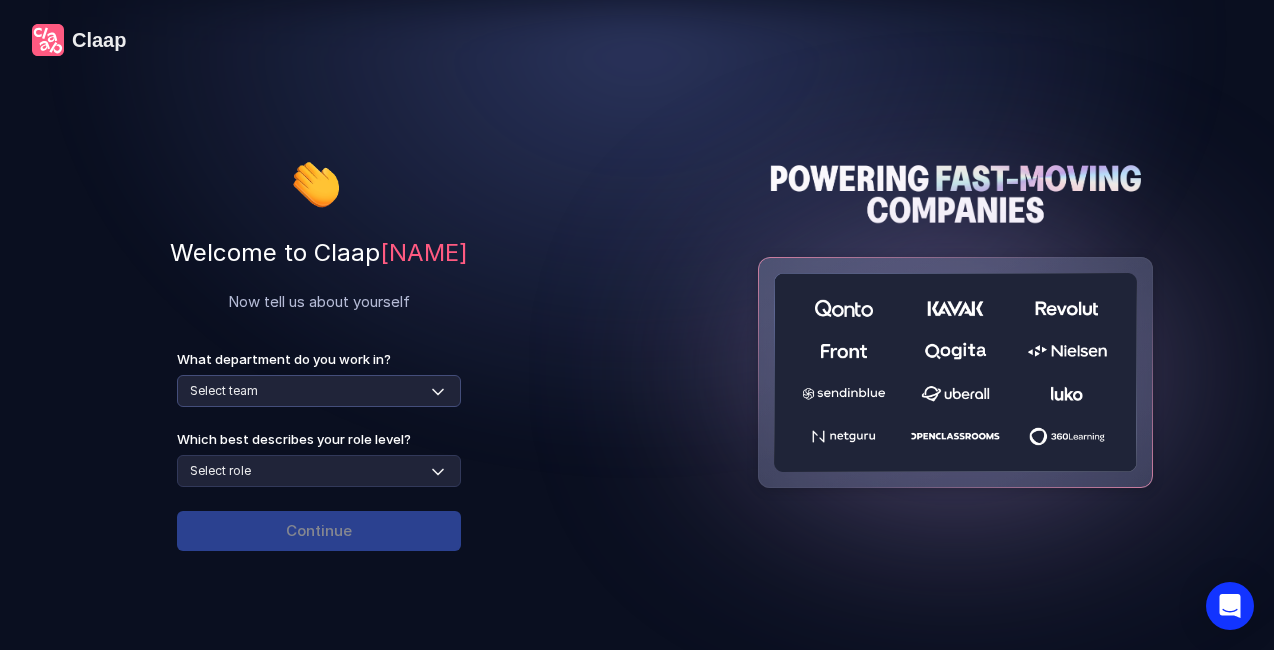 select on "finance" 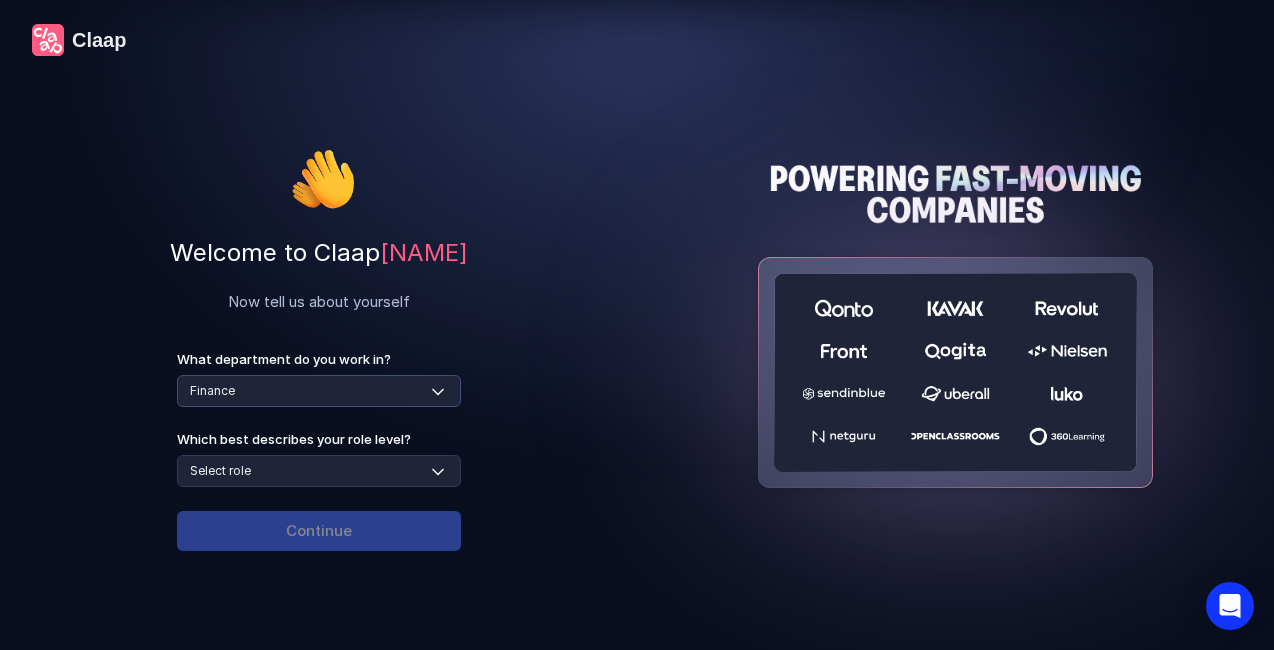 click on "Select team Sales Marketing Operations Customer Support Human Resources Product & Engineering Finance" at bounding box center (319, 391) 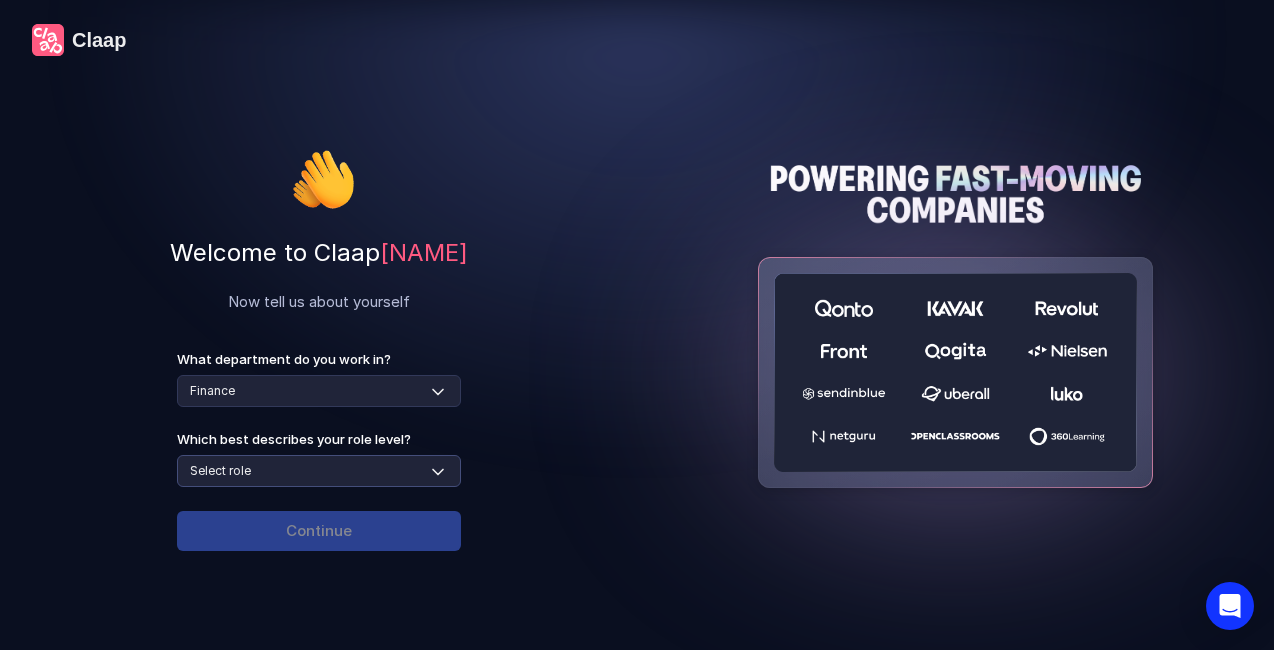 click on "Select role Individual Contributor / Team Member Manager / Team Leader Senior Leadership: Head of, Director, VP, ... Executive / C-suite" at bounding box center [319, 471] 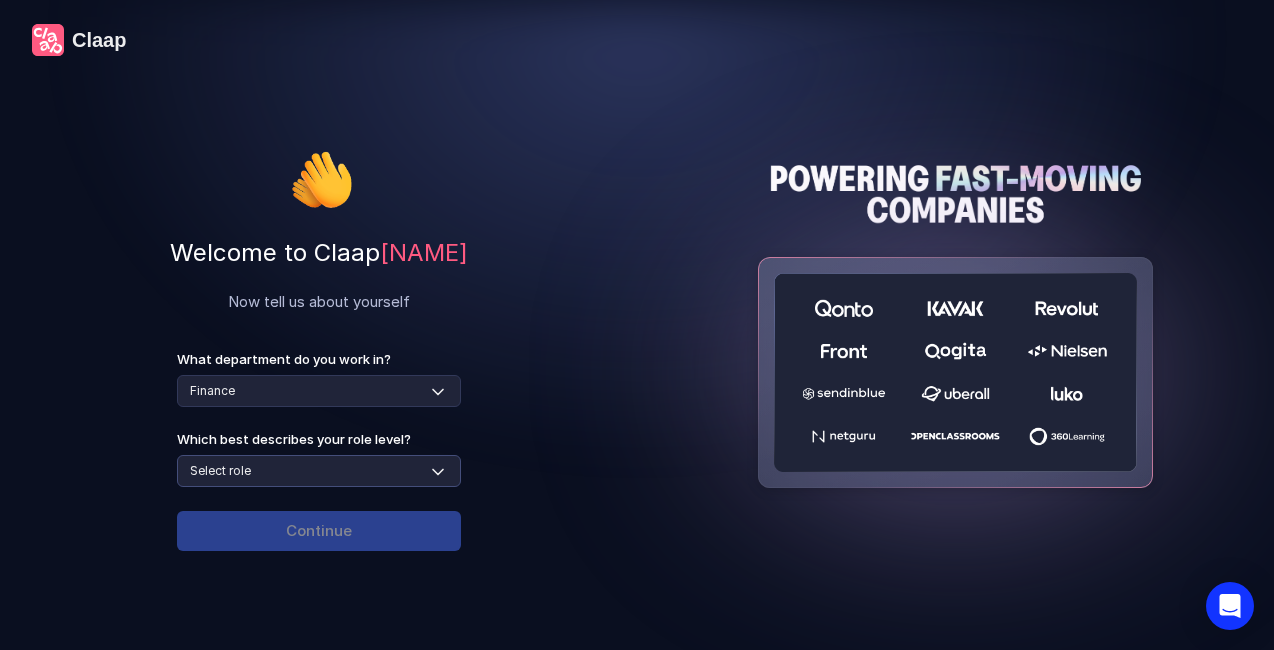 select on "individual-contributor" 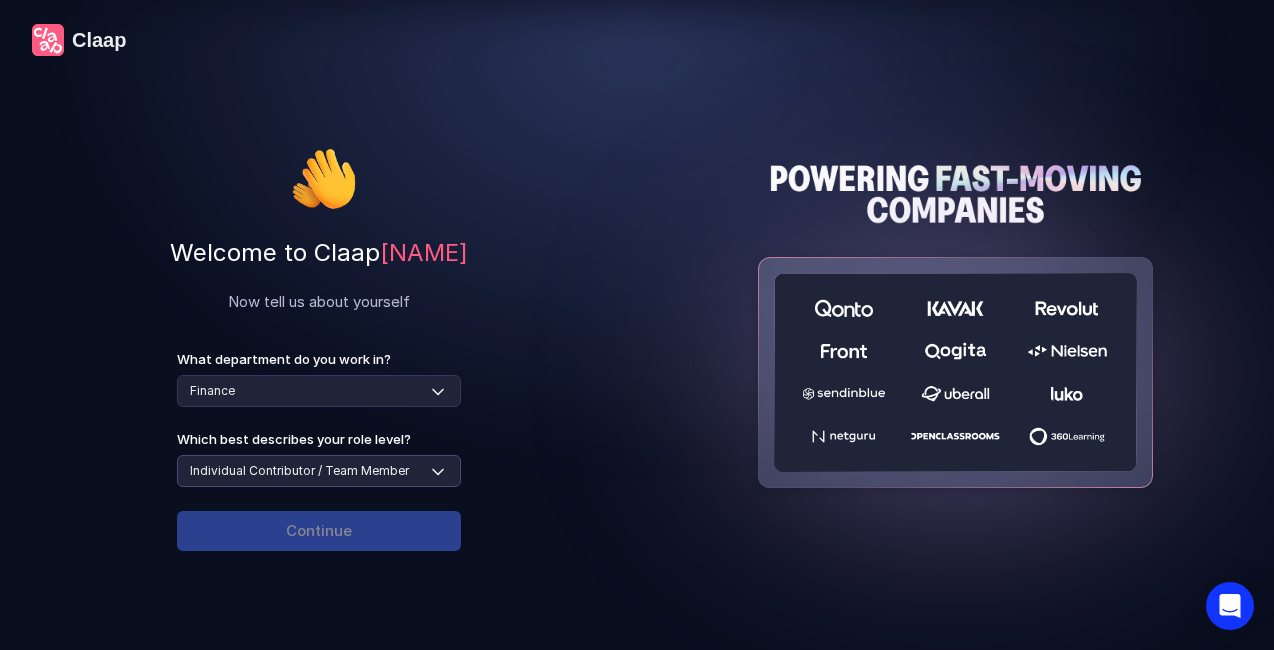 click on "Select role Individual Contributor / Team Member Manager / Team Leader Senior Leadership: Head of, Director, VP, ... Executive / C-suite" at bounding box center [319, 471] 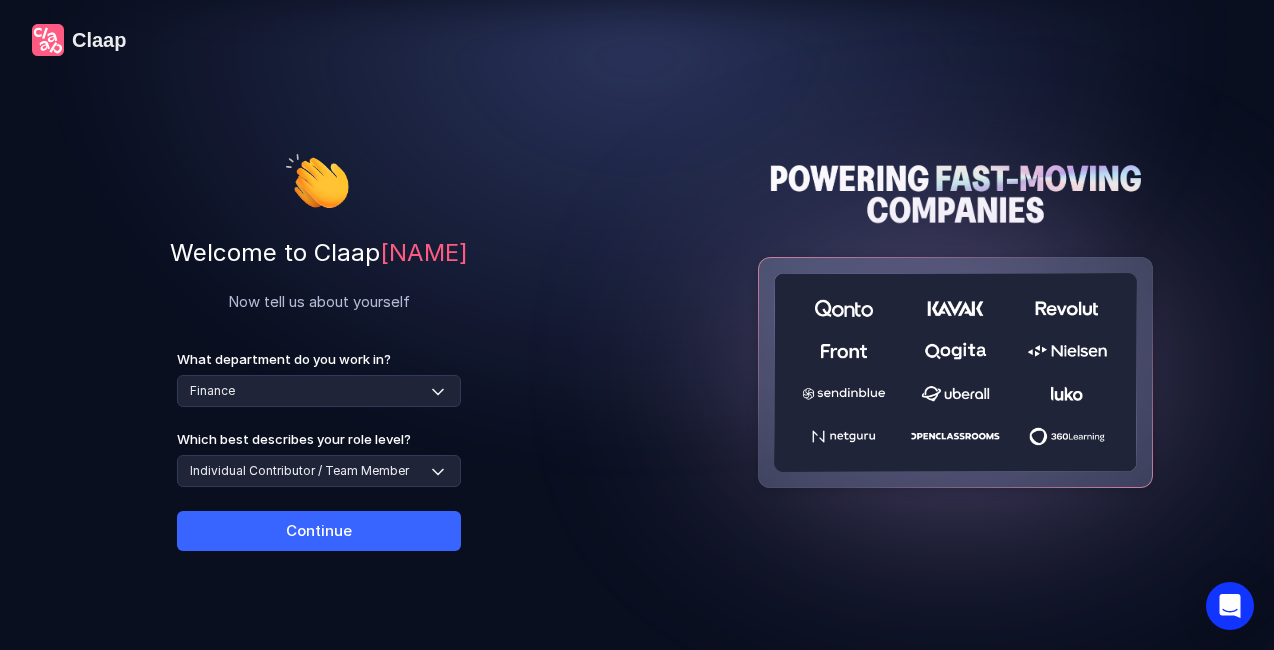 click on "Continue" at bounding box center (319, 531) 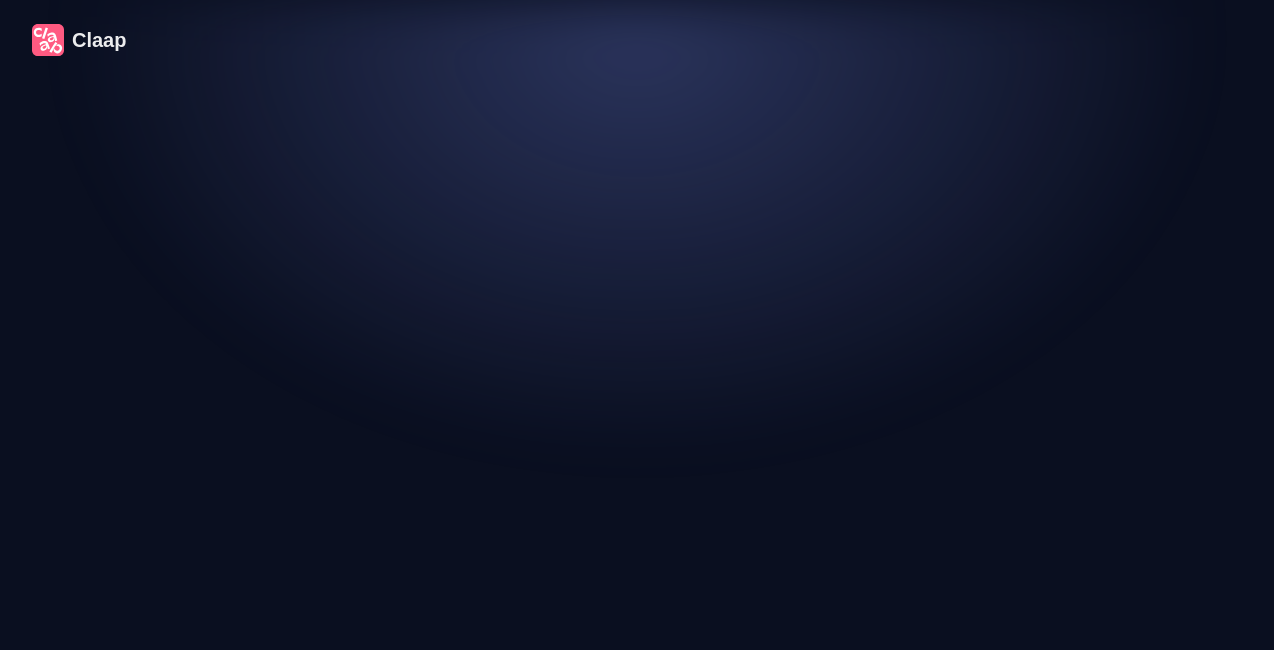 scroll, scrollTop: 0, scrollLeft: 0, axis: both 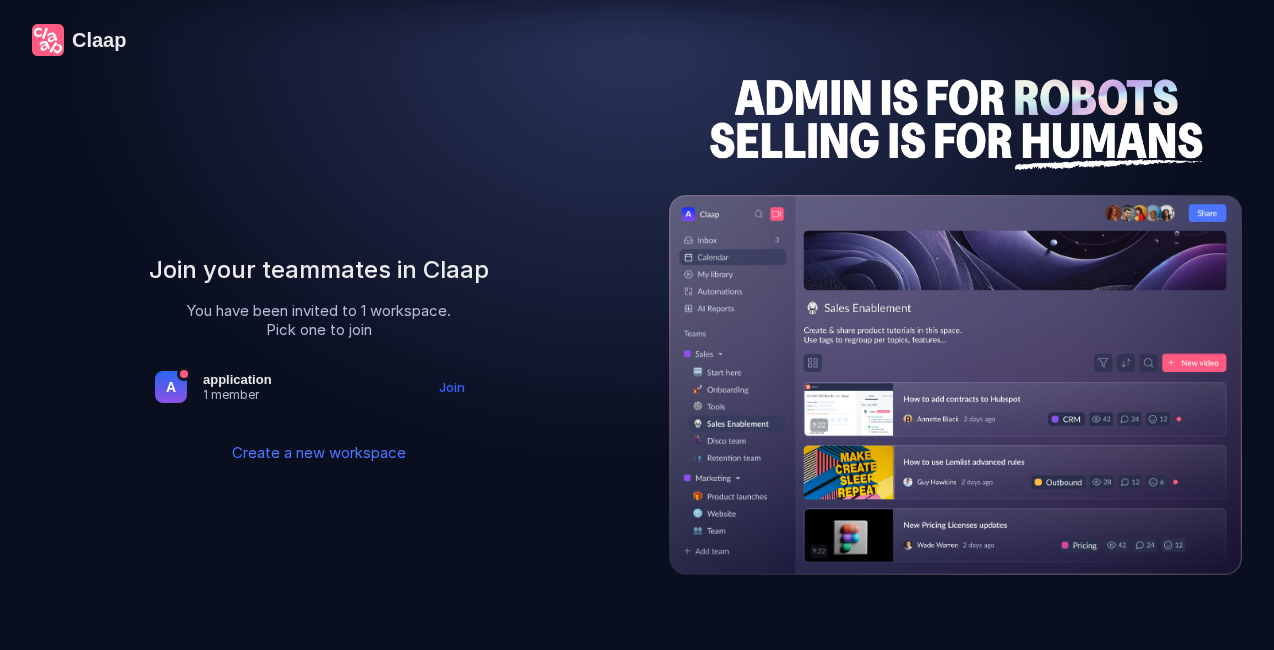 click on "Join" at bounding box center (452, 387) 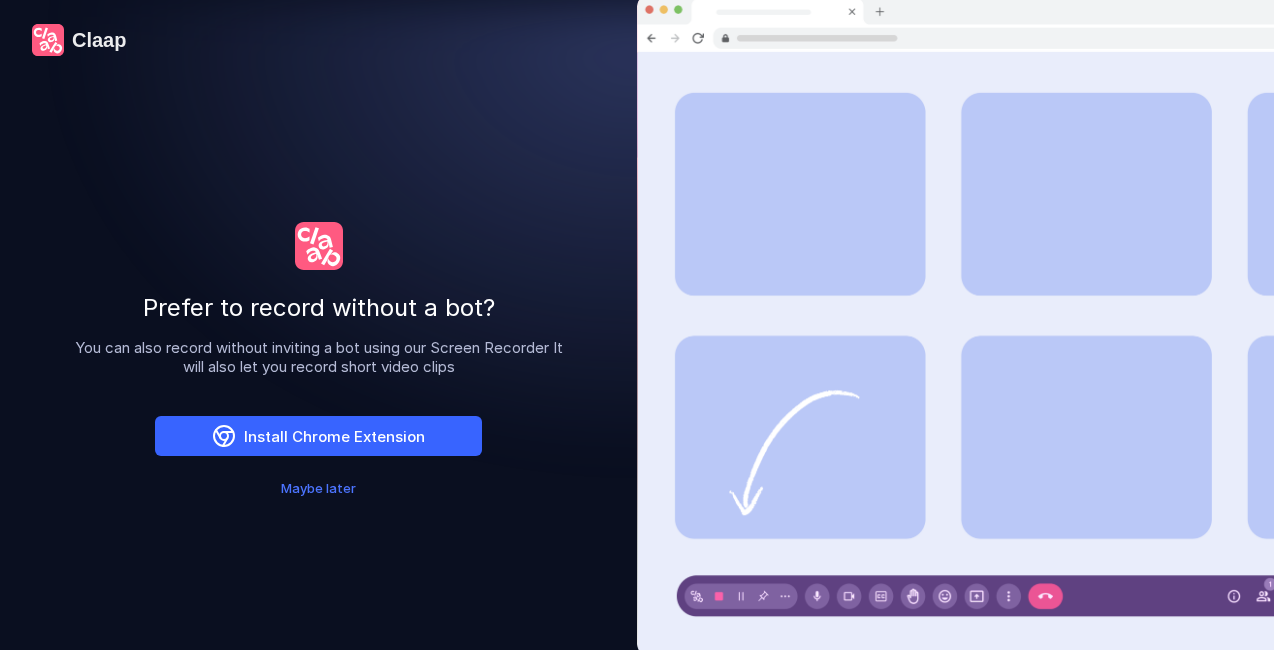 click on "Install Chrome Extension" at bounding box center [318, 436] 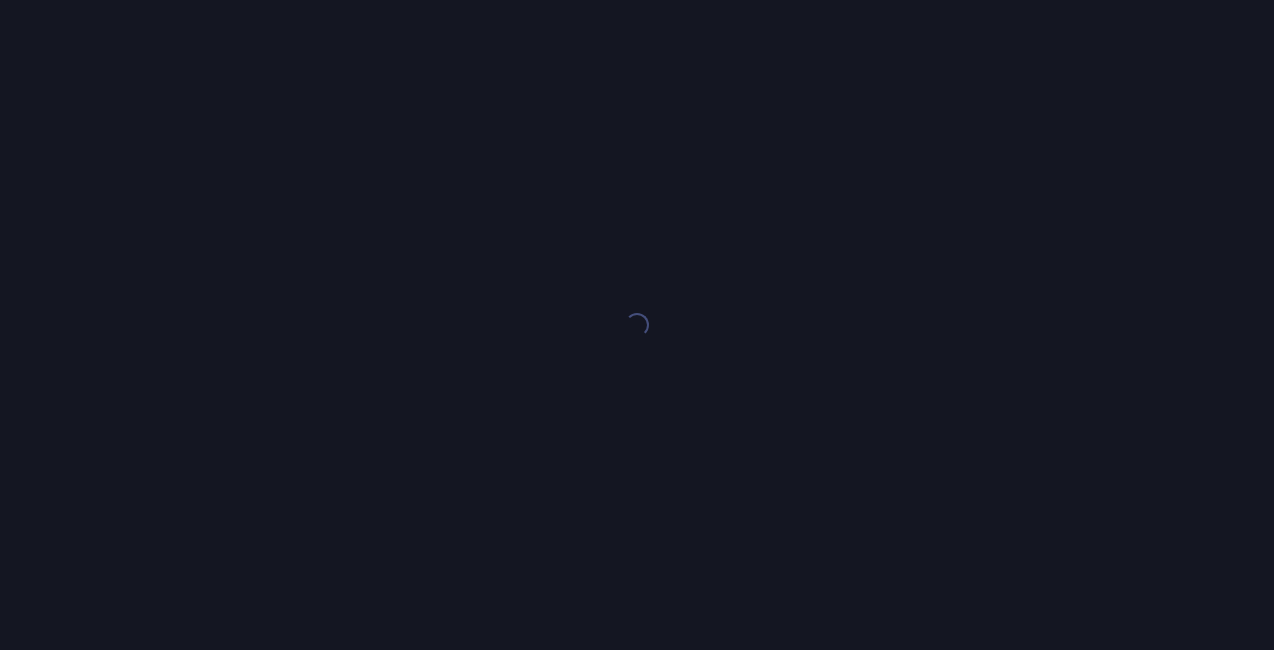scroll, scrollTop: 0, scrollLeft: 0, axis: both 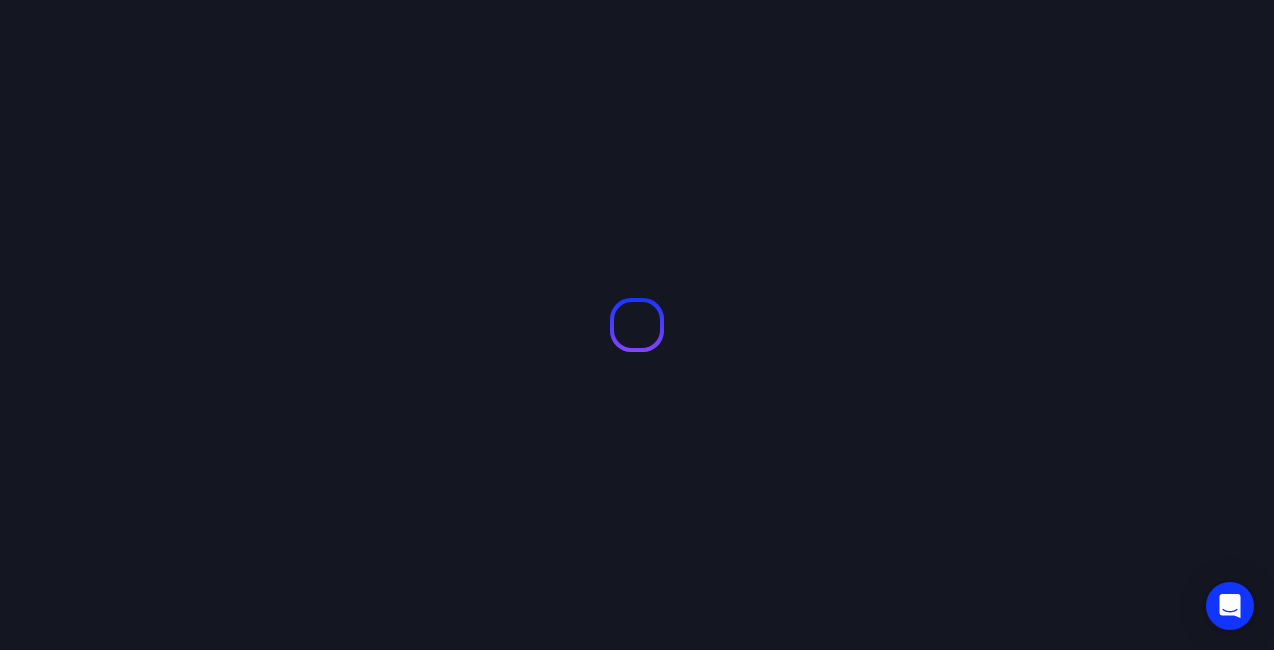 drag, startPoint x: 0, startPoint y: 0, endPoint x: 719, endPoint y: 183, distance: 741.92316 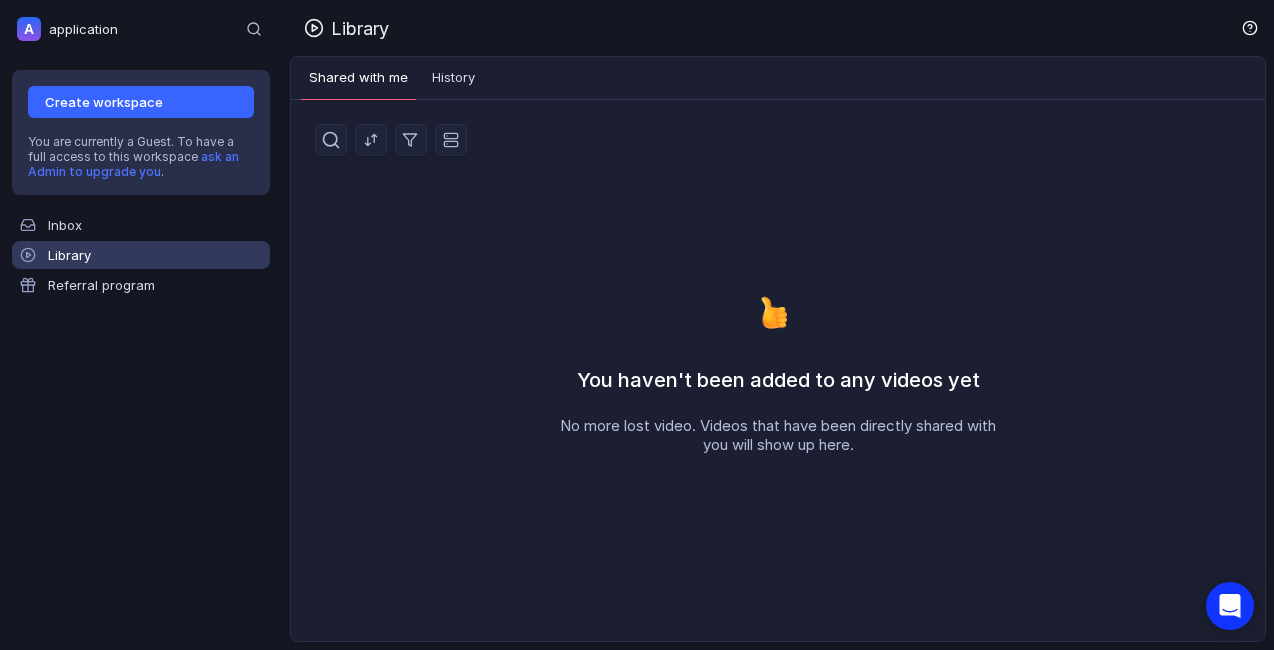 click on "Create workspace" at bounding box center [141, 102] 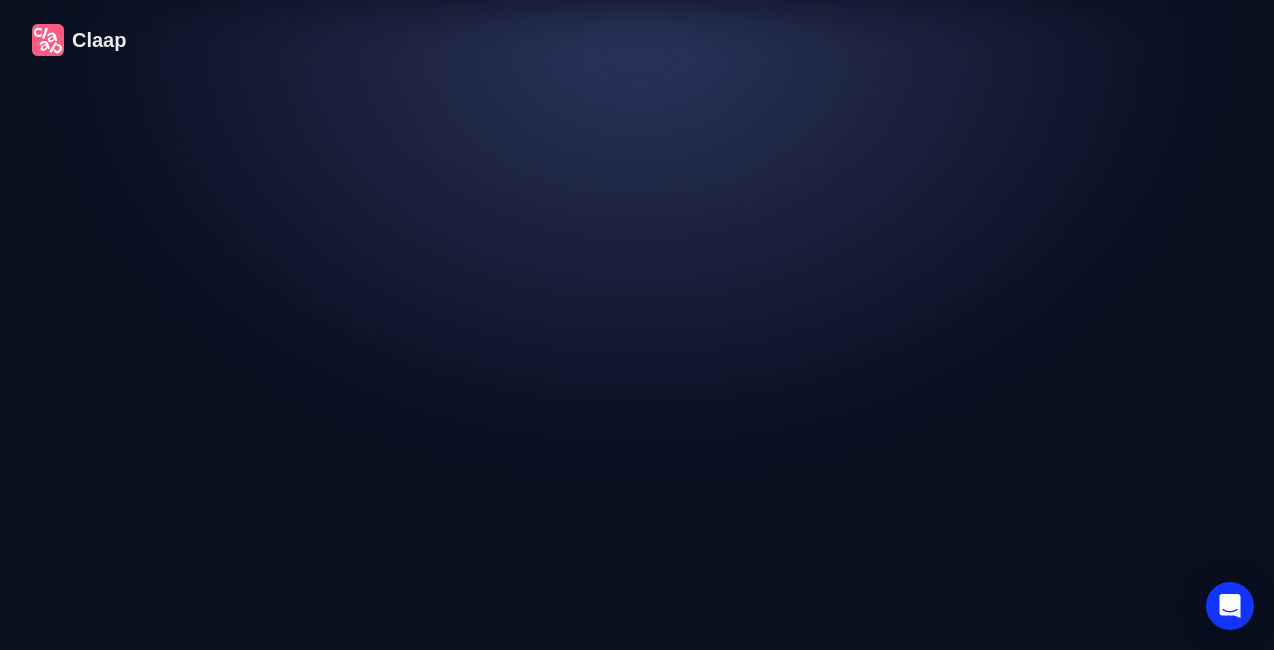 click at bounding box center [318, 359] 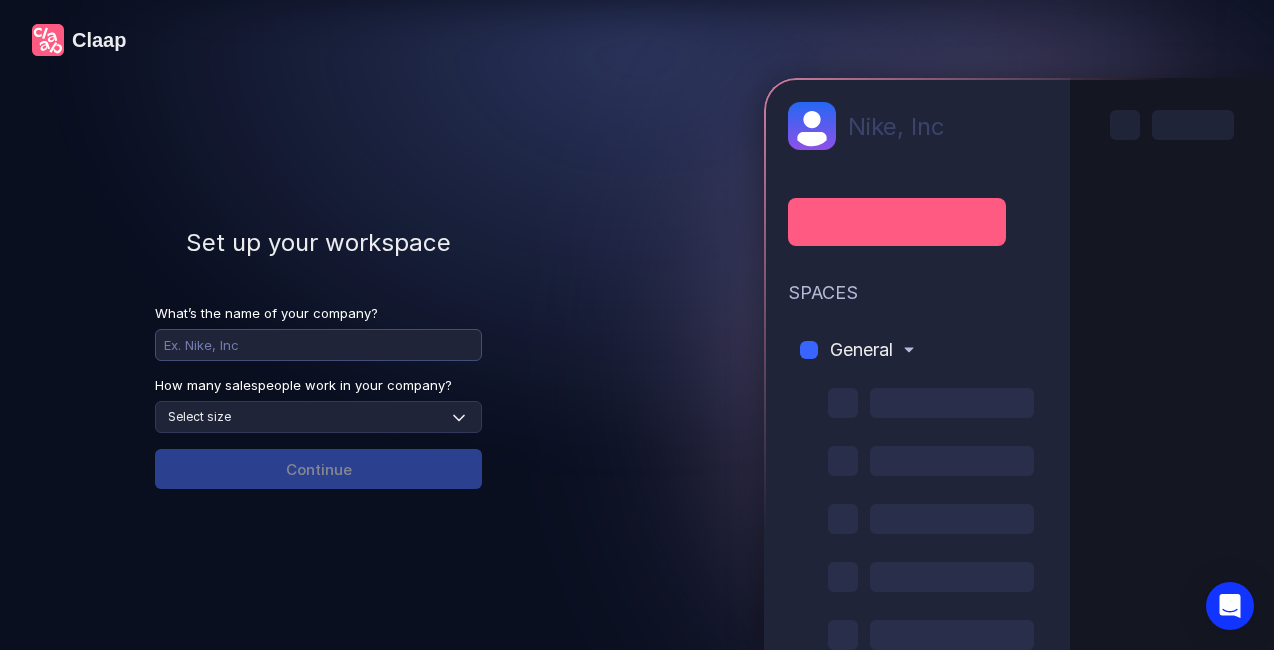 click at bounding box center (318, 345) 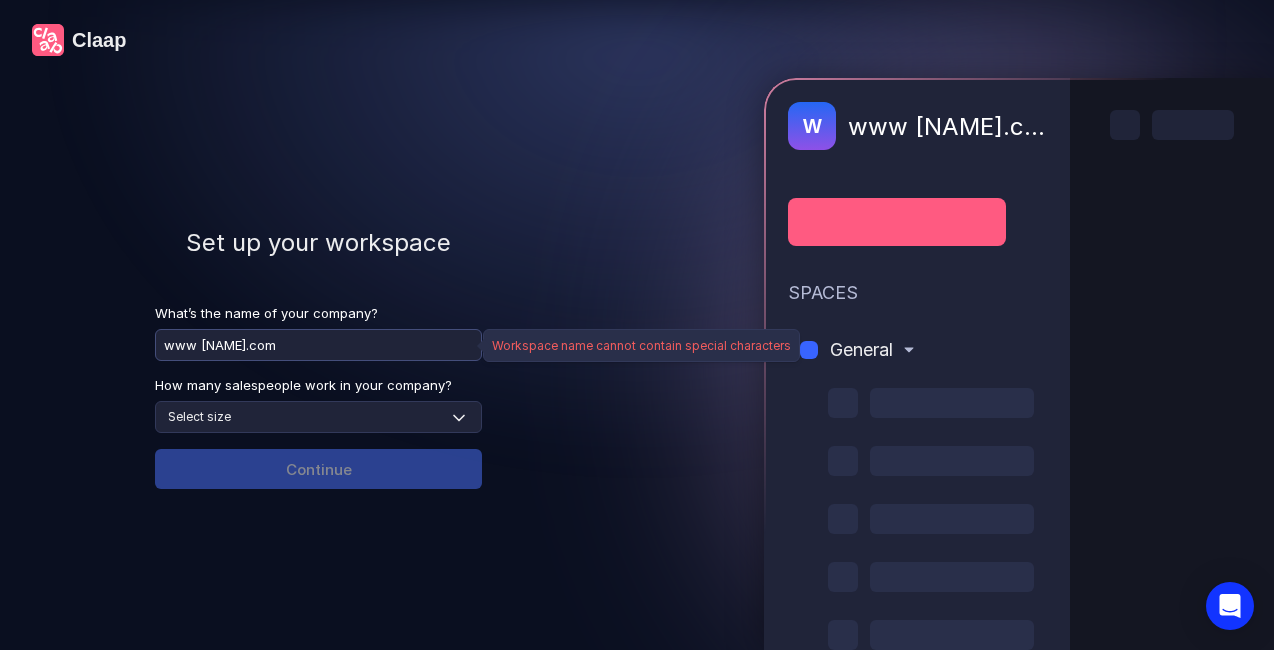 click on "www [NAME].com" at bounding box center [318, 345] 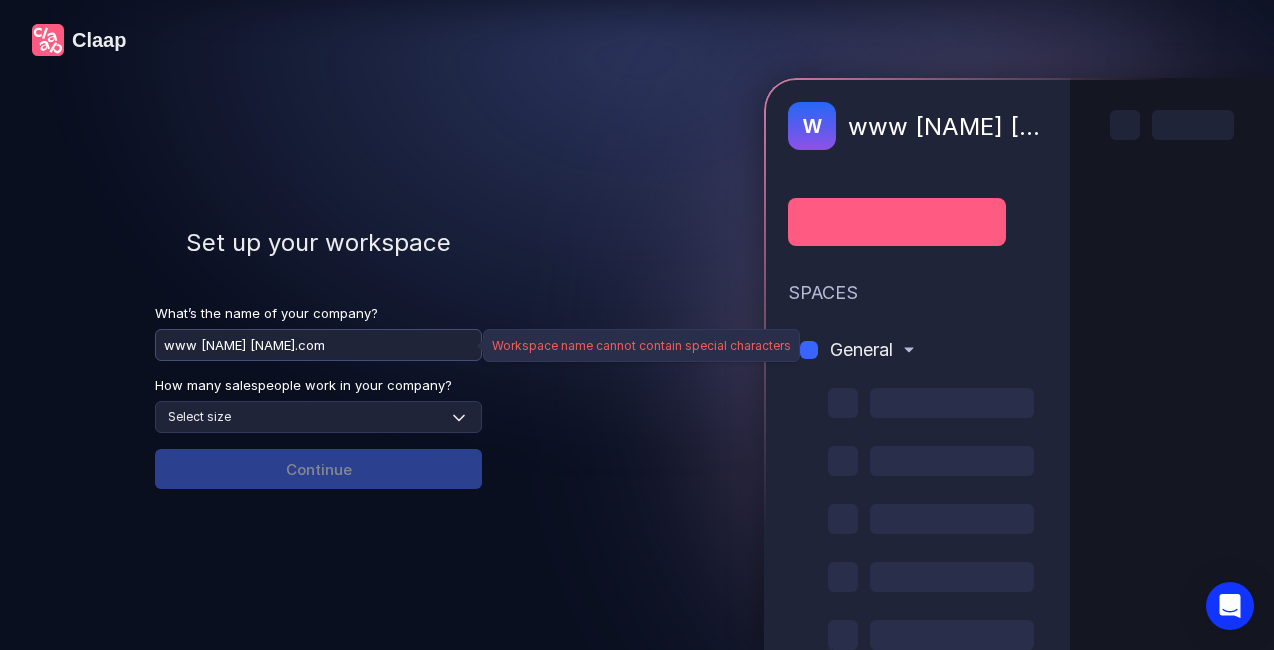 click on "www [NAME] [NAME].com" at bounding box center (318, 345) 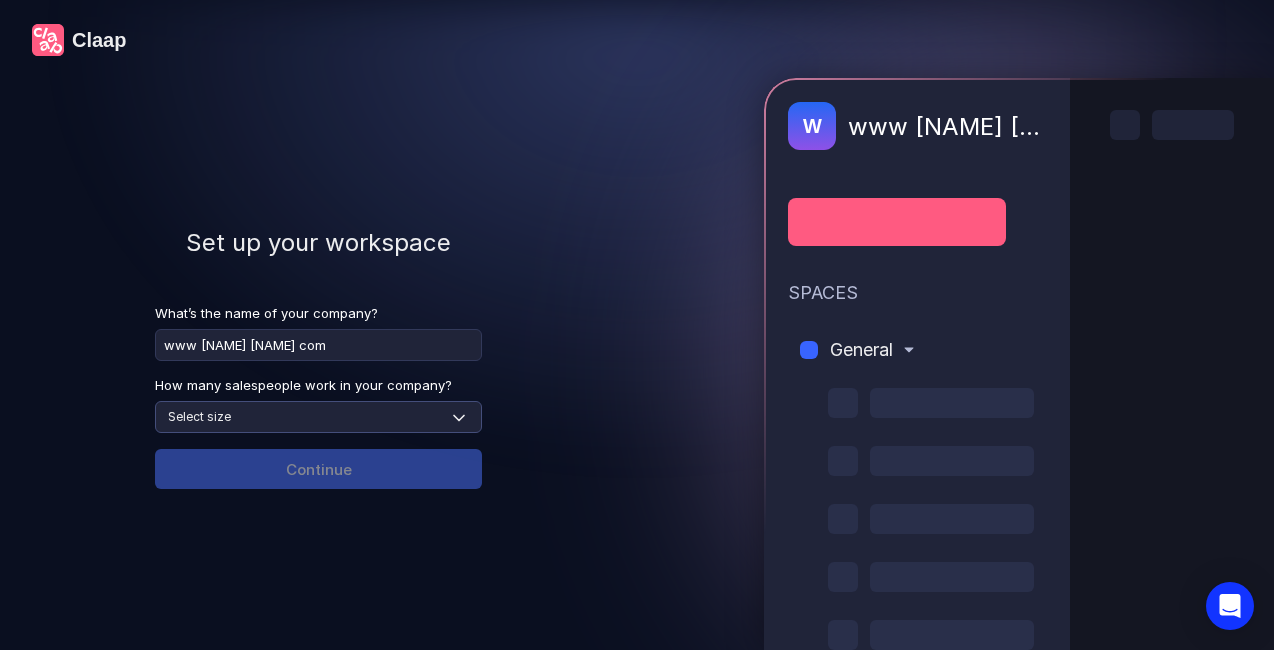 type on "www [NAME] [NAME] com" 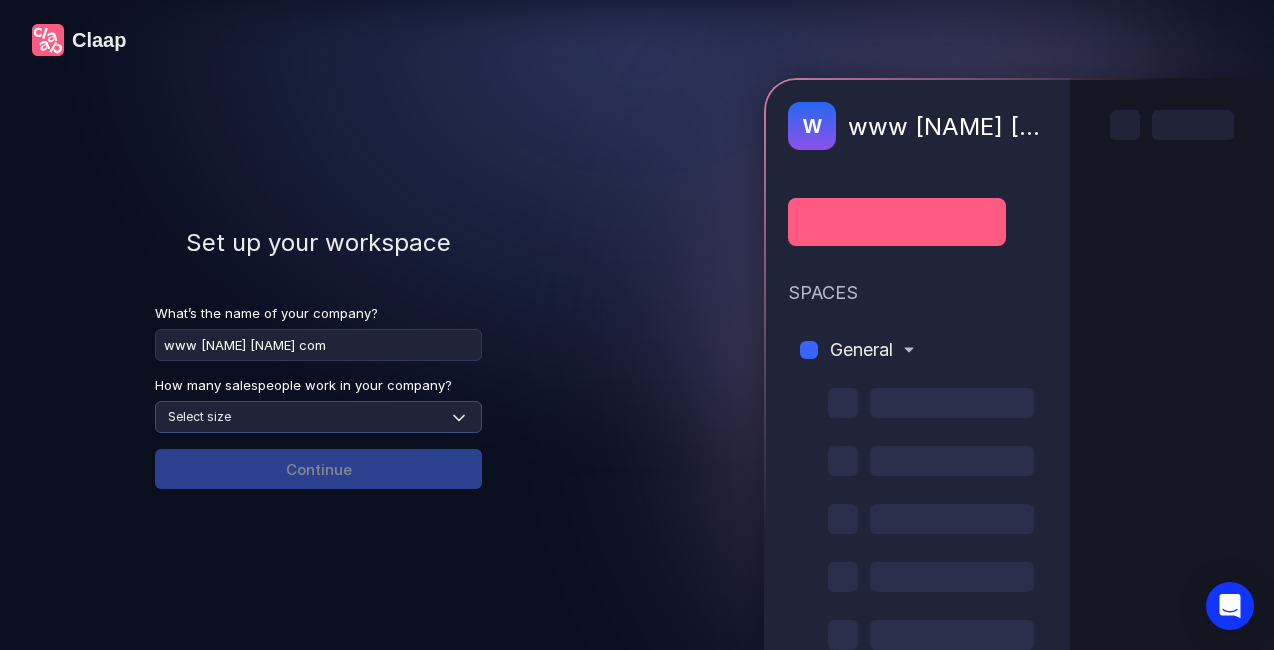 click on "Select size None 1-4 5-30 31-100 101-500 500+" at bounding box center [318, 417] 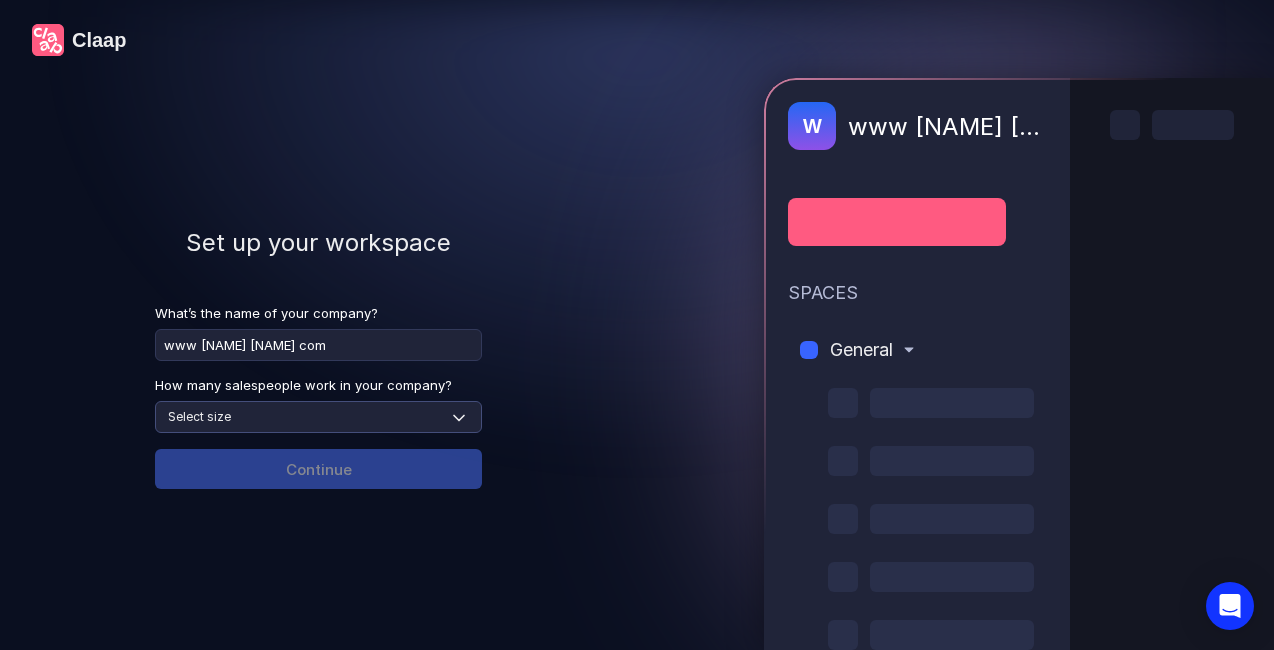 select on "none" 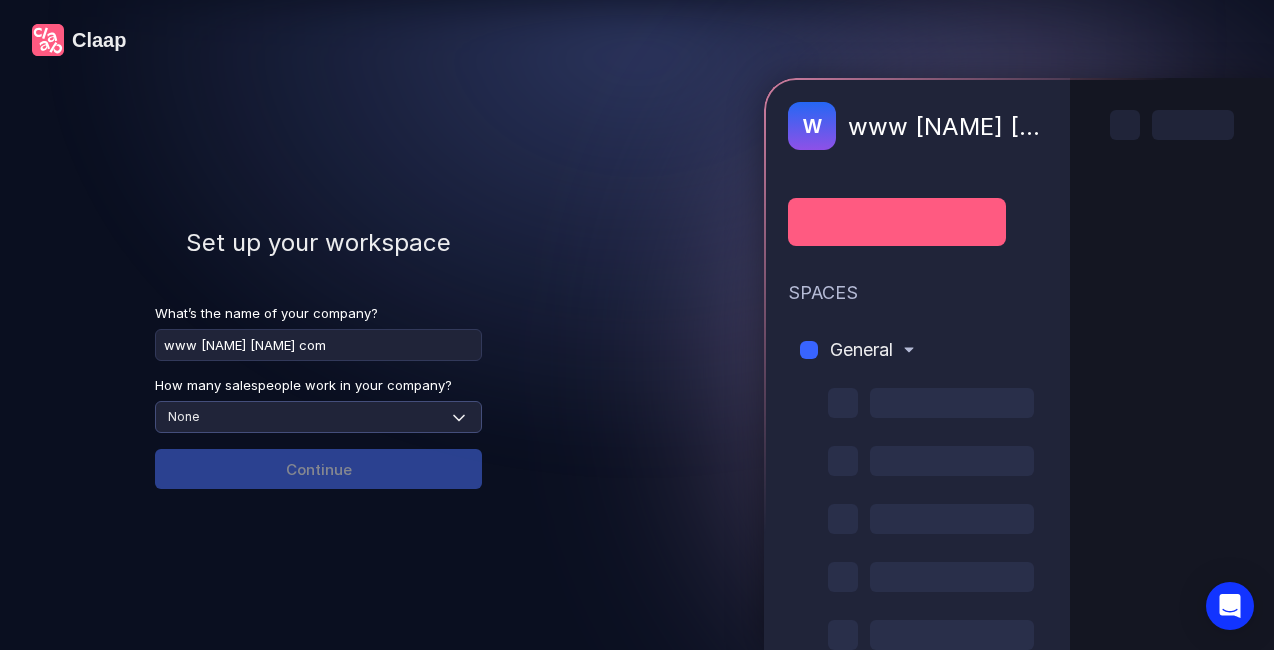 click on "Select size None 1-4 5-30 31-100 101-500 500+" at bounding box center (318, 417) 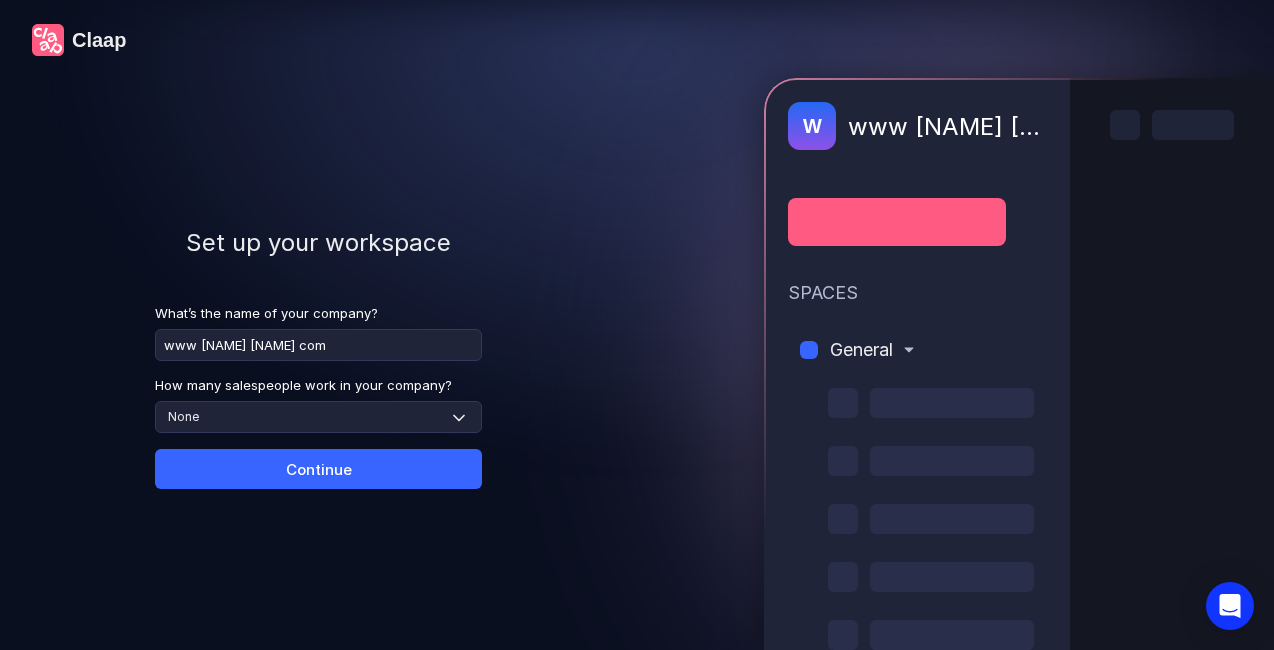 click on "Continue" at bounding box center [318, 469] 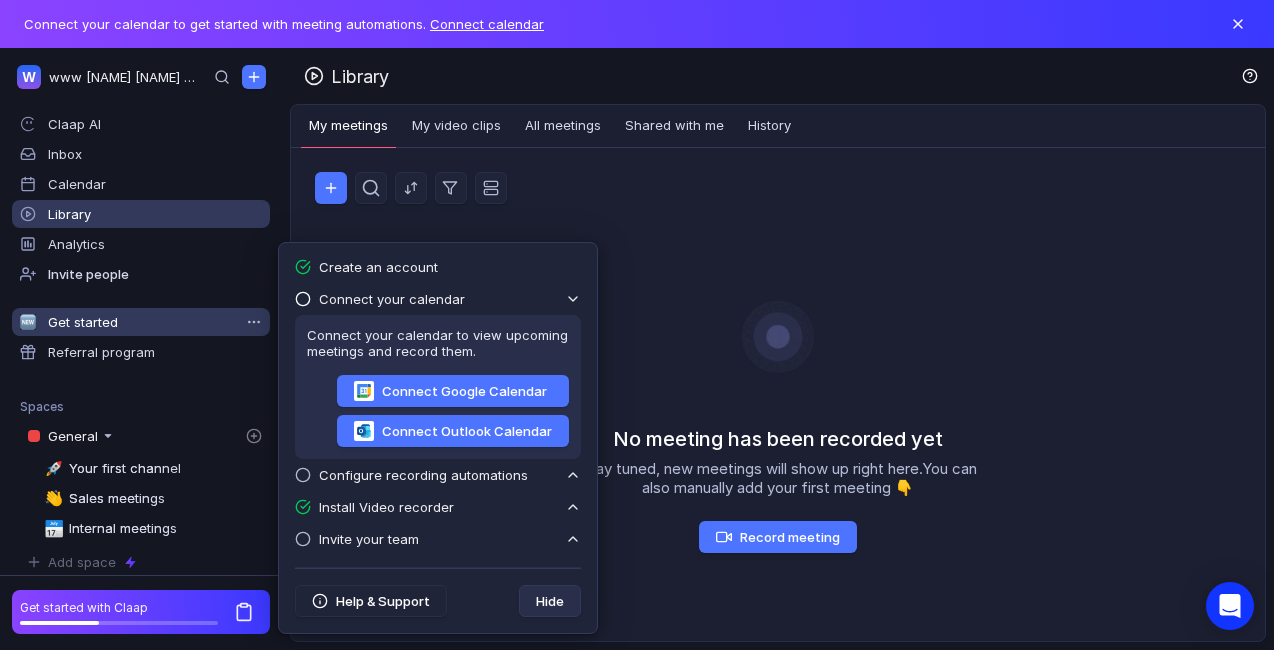 click on "Get started" at bounding box center (141, 322) 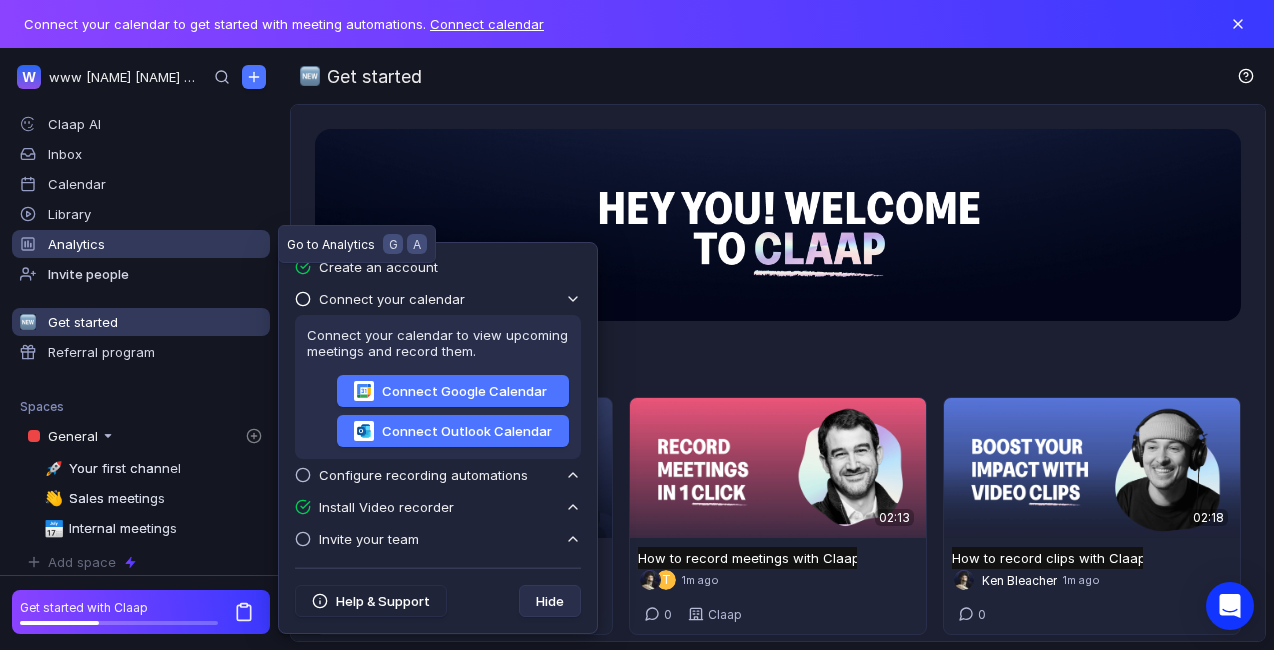 click on "Analytics" at bounding box center (76, 244) 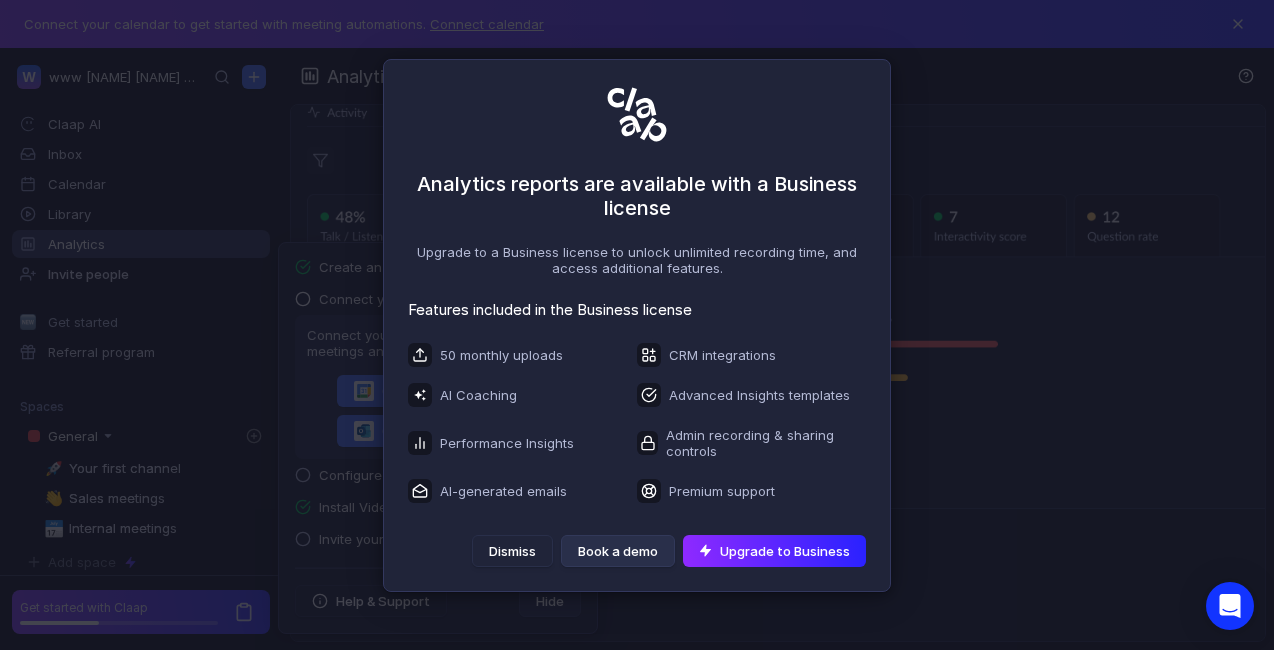 click on "Upgrade to Business" at bounding box center [774, 551] 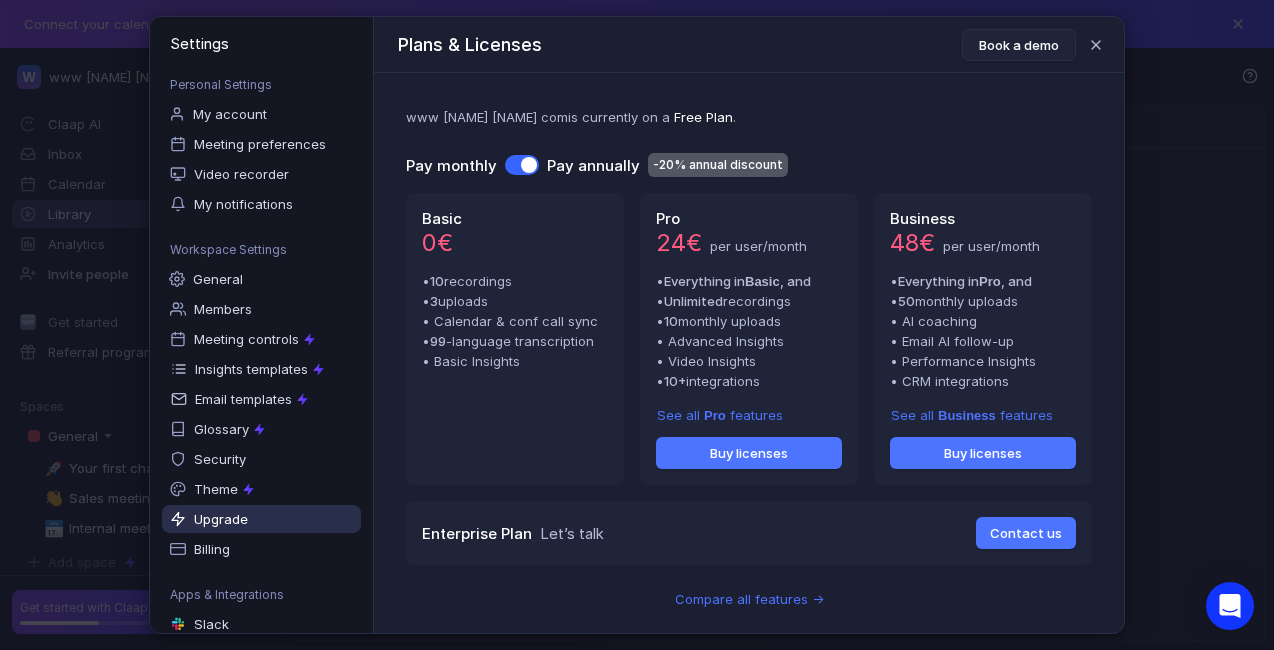 click on "Basic 0€ •  10  recordings •  3  uploads • Calendar & conf call sync •  99 -language transcription • Basic Insights" at bounding box center [515, 339] 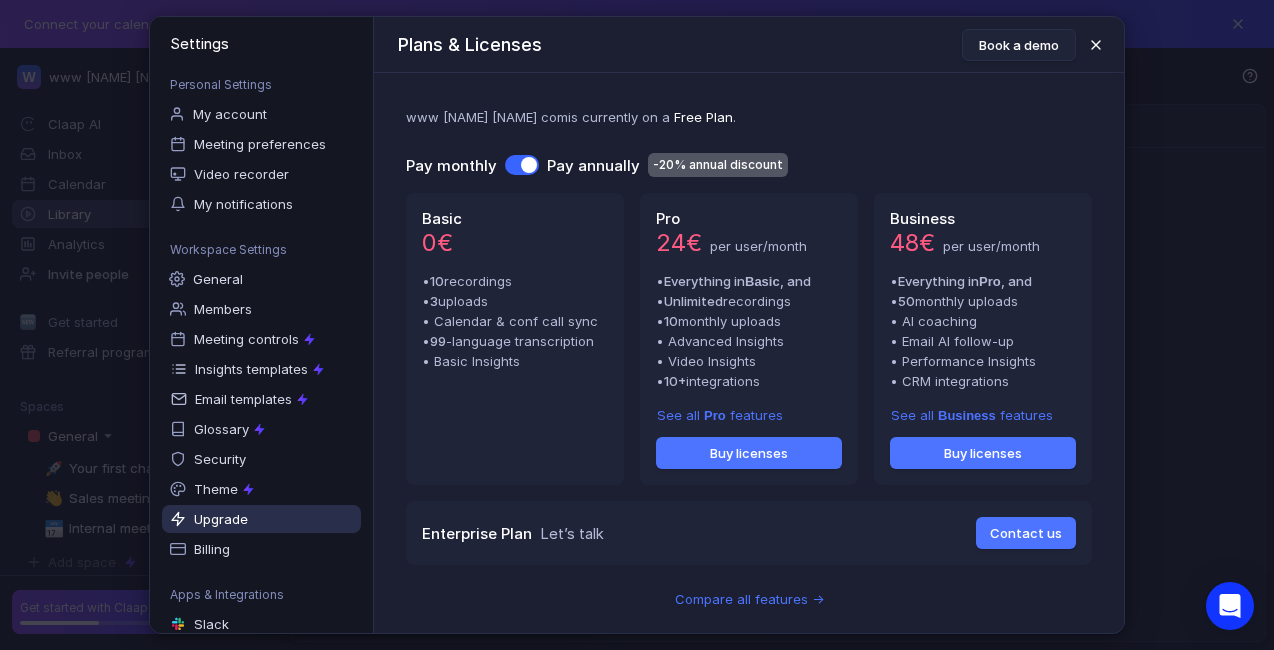 click at bounding box center (1096, 45) 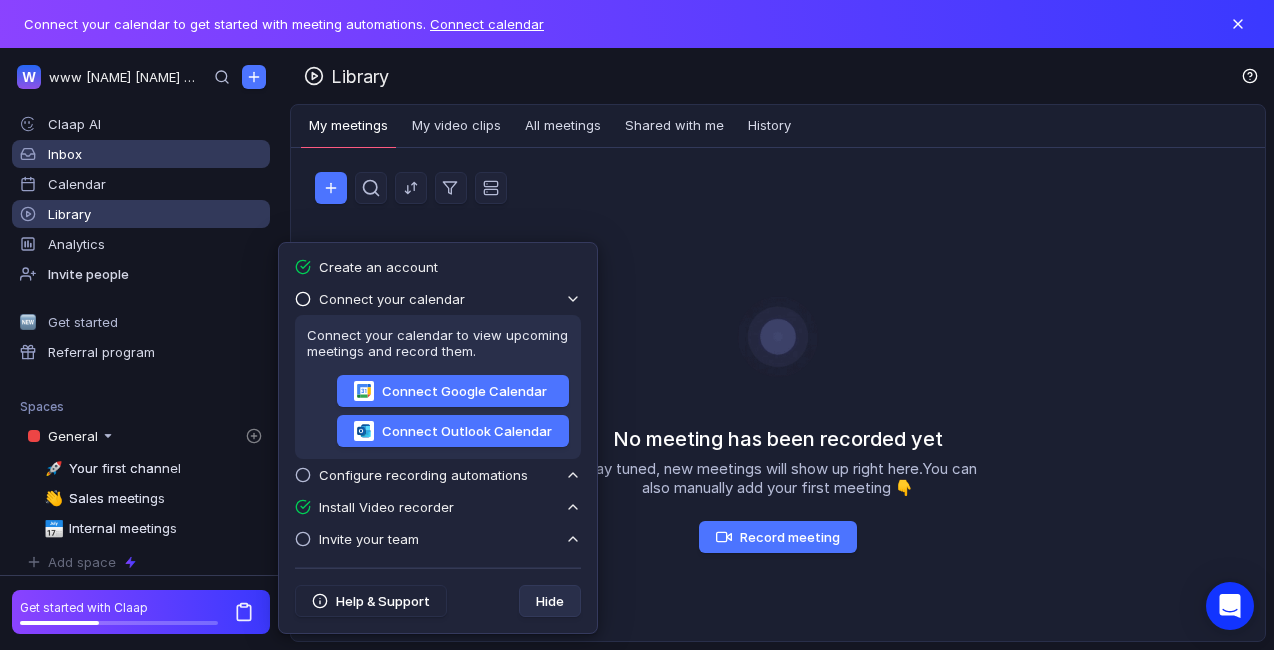 click on "Inbox" at bounding box center [141, 124] 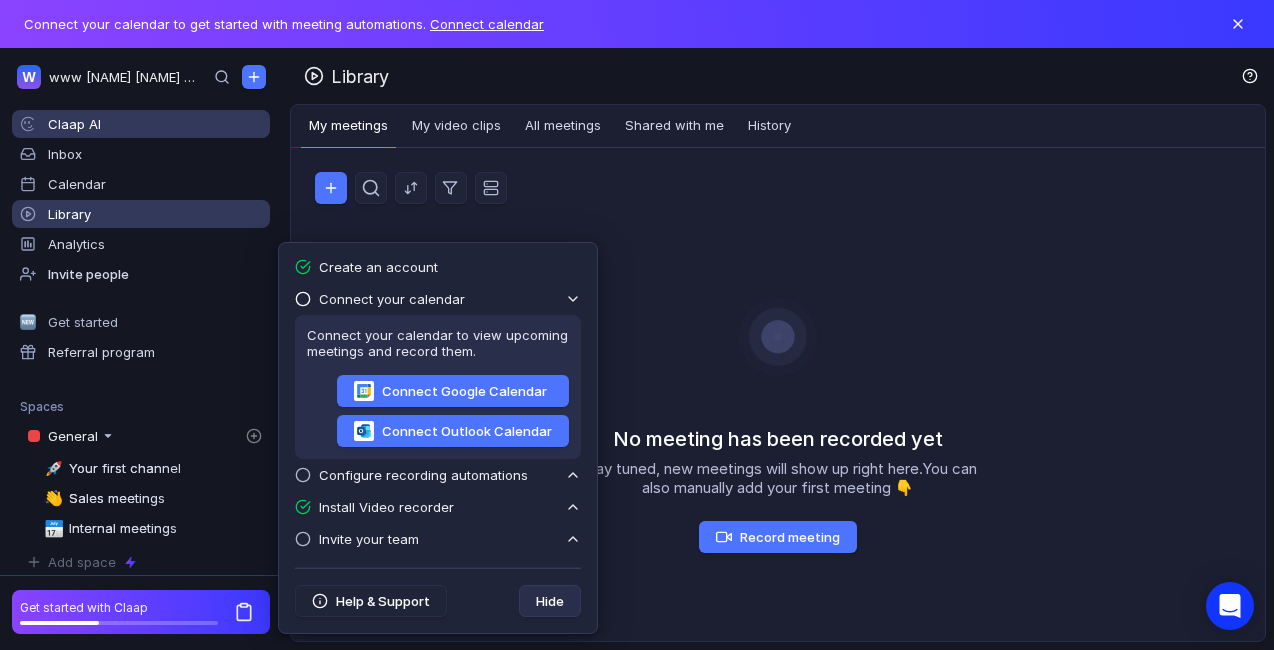 click on "Claap AI" at bounding box center (155, 124) 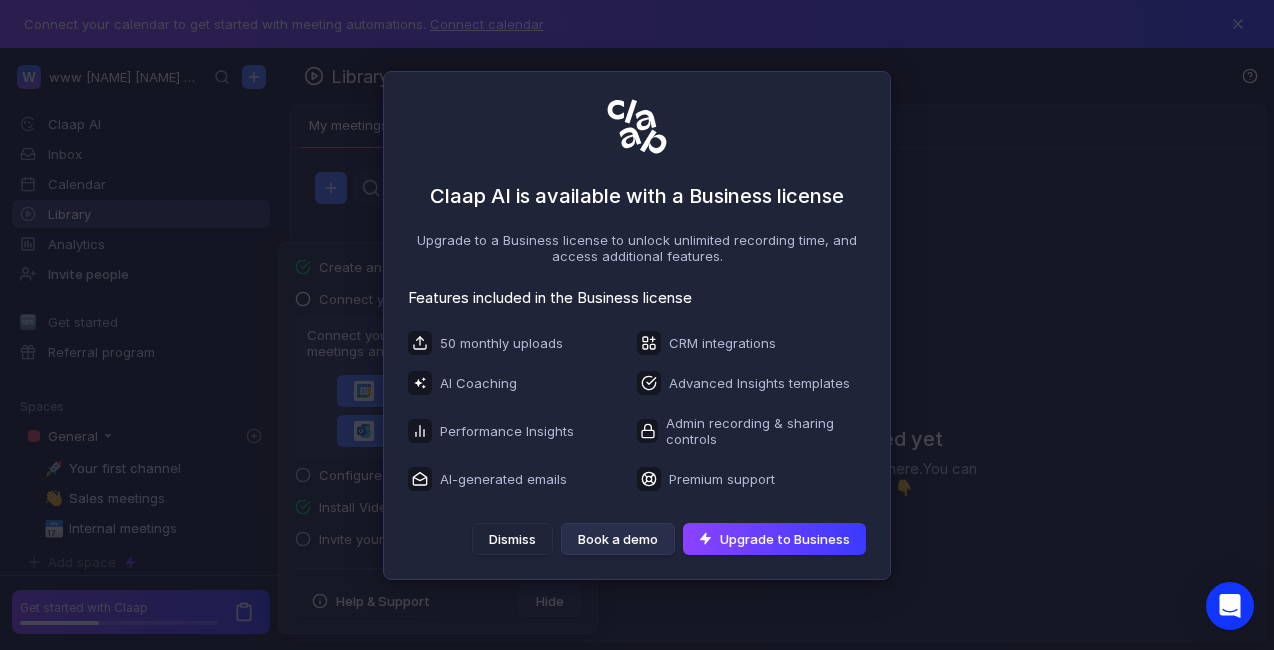 click on "Claap AI is available with a Business license Upgrade to a Business license to unlock unlimited recording time, and access additional features. Features included in the Business license 50 monthly uploads AI Coaching Performance Insights AI-generated emails CRM integrations Advanced Insights templates Admin recording & sharing controls Premium support Dismiss Book a demo Upgrade to Business" at bounding box center [637, 325] 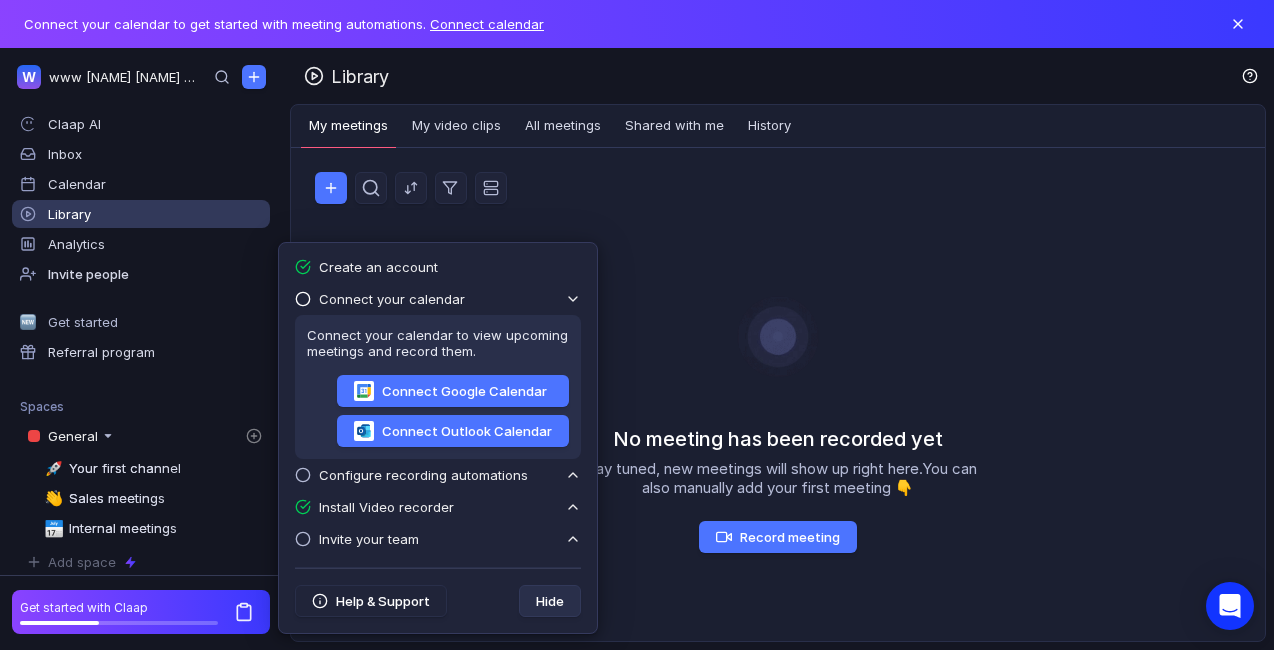 drag, startPoint x: 469, startPoint y: 131, endPoint x: 13, endPoint y: 1, distance: 474.16873 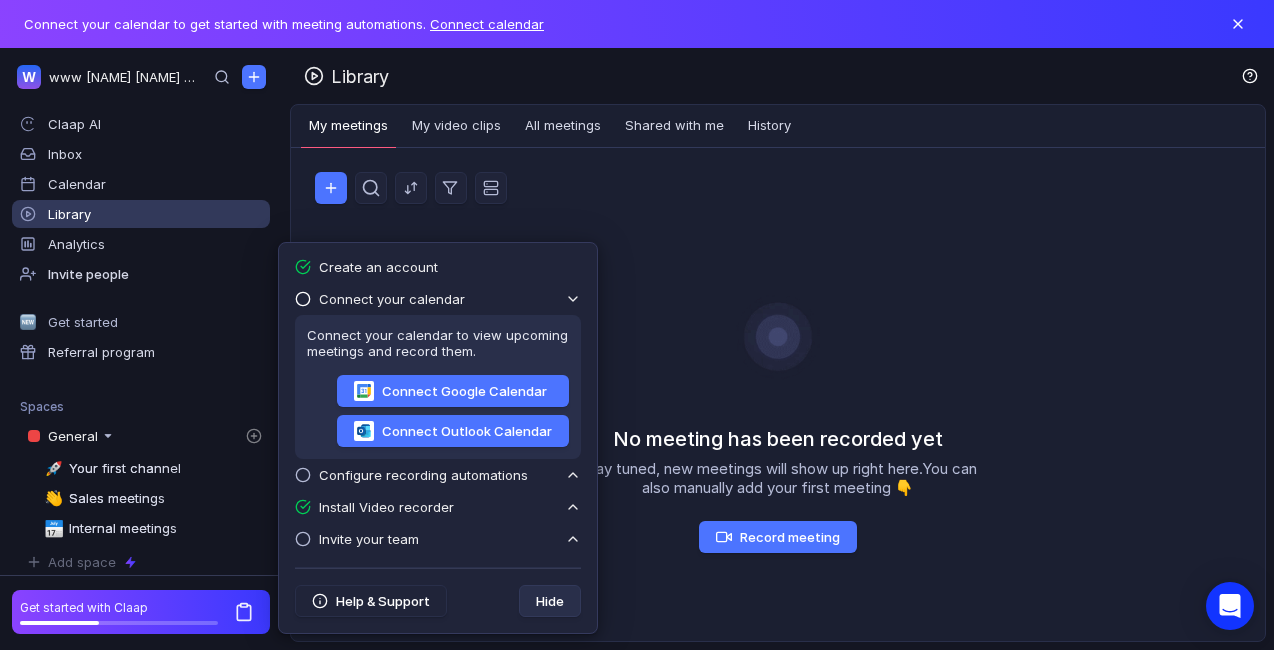 click on "My video clips" at bounding box center (456, 126) 